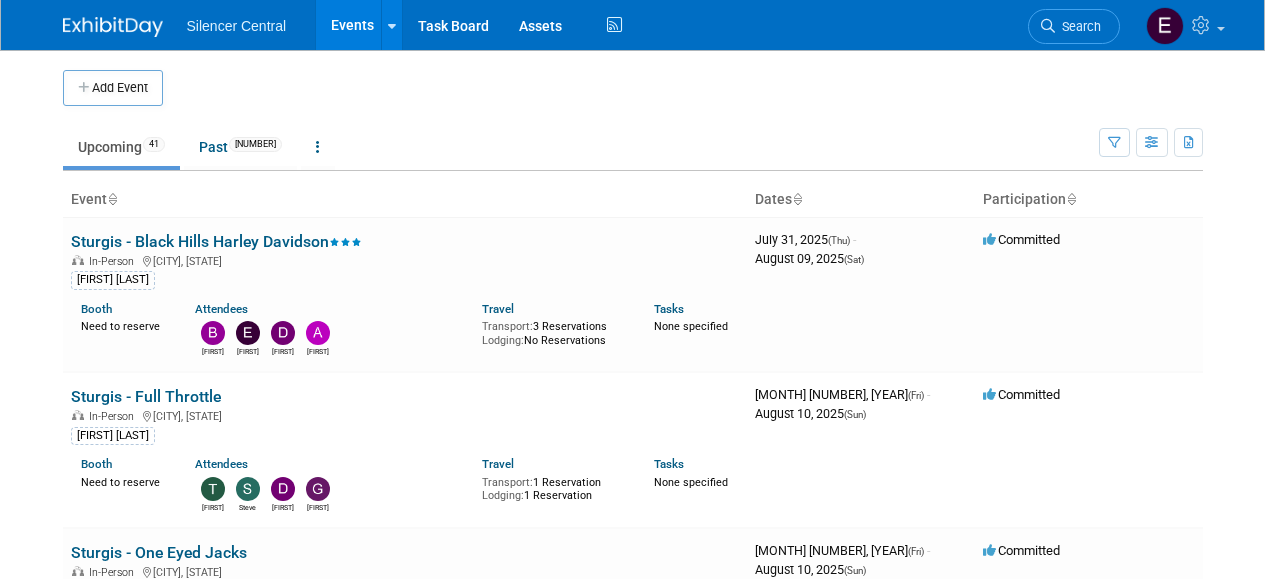 scroll, scrollTop: 0, scrollLeft: 0, axis: both 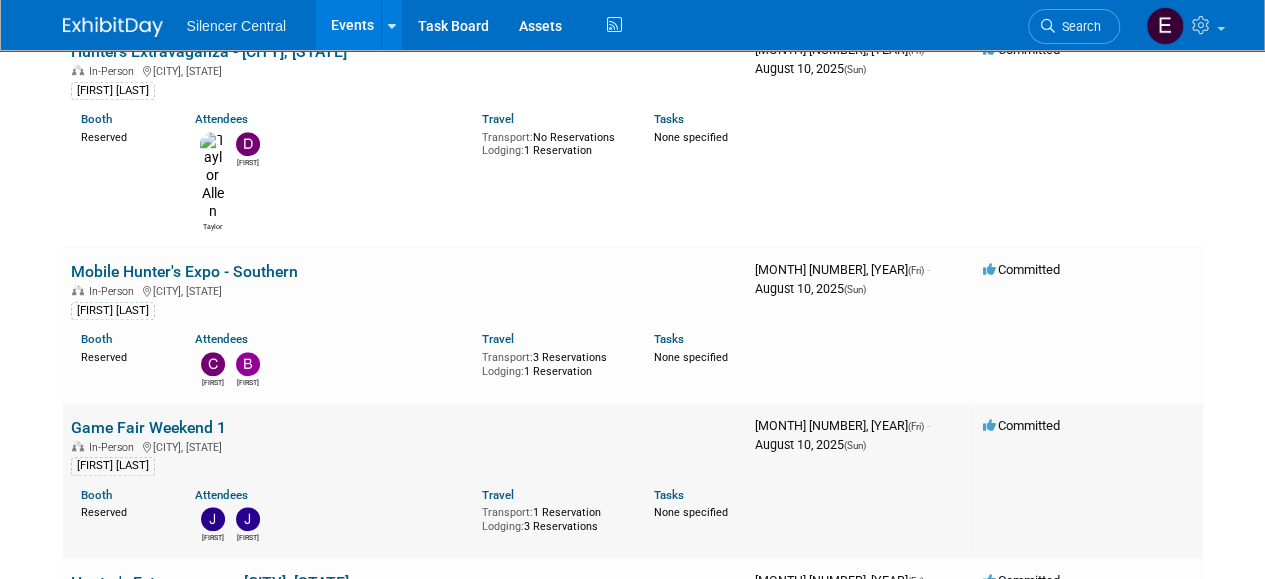 click on "Game Fair Weekend 1" at bounding box center [148, 427] 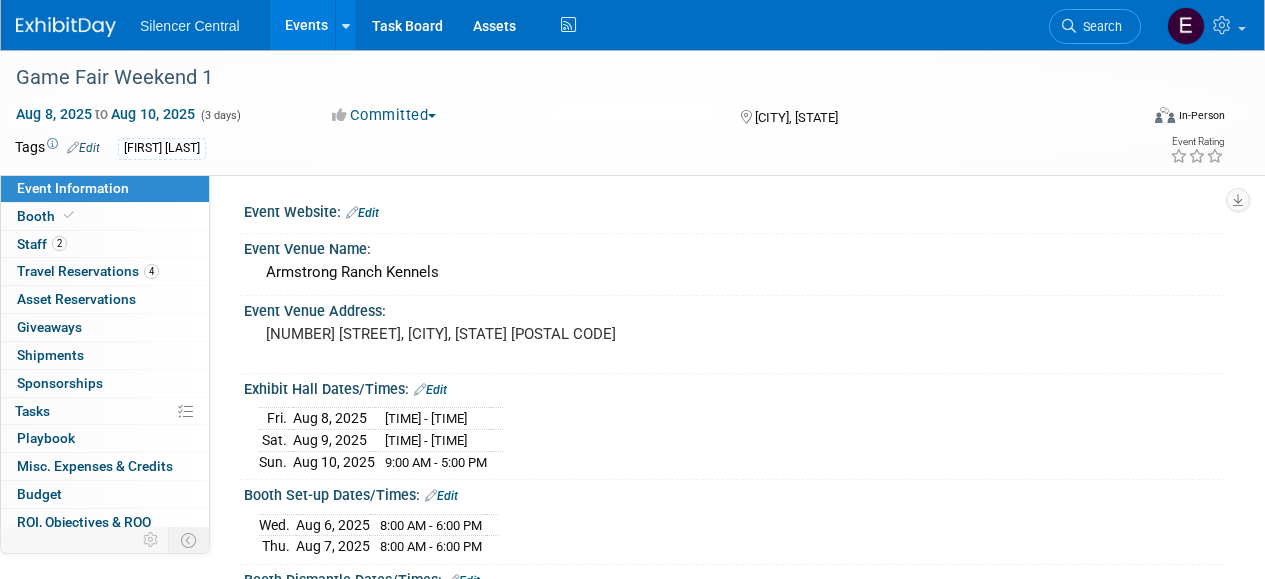 scroll, scrollTop: 0, scrollLeft: 0, axis: both 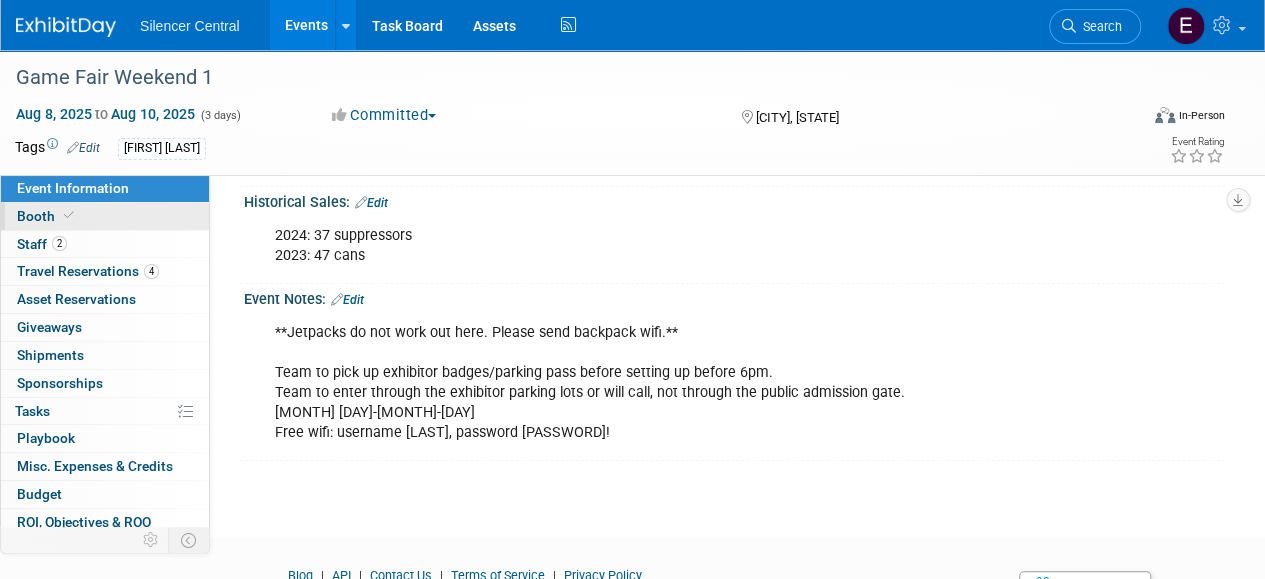 click at bounding box center (69, 215) 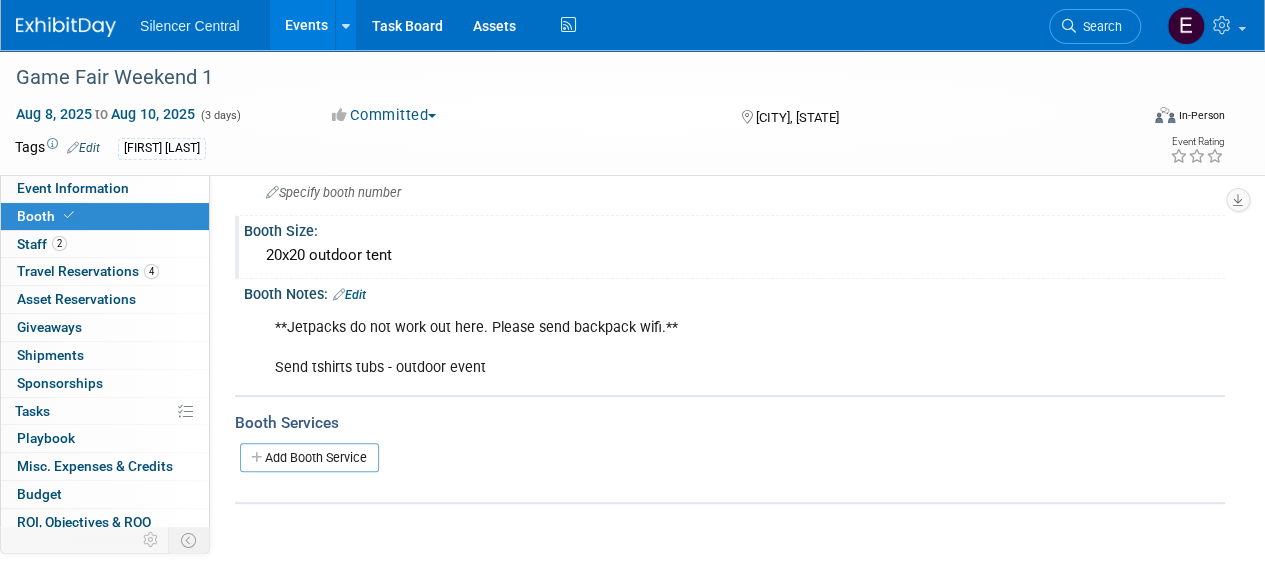 scroll, scrollTop: 0, scrollLeft: 0, axis: both 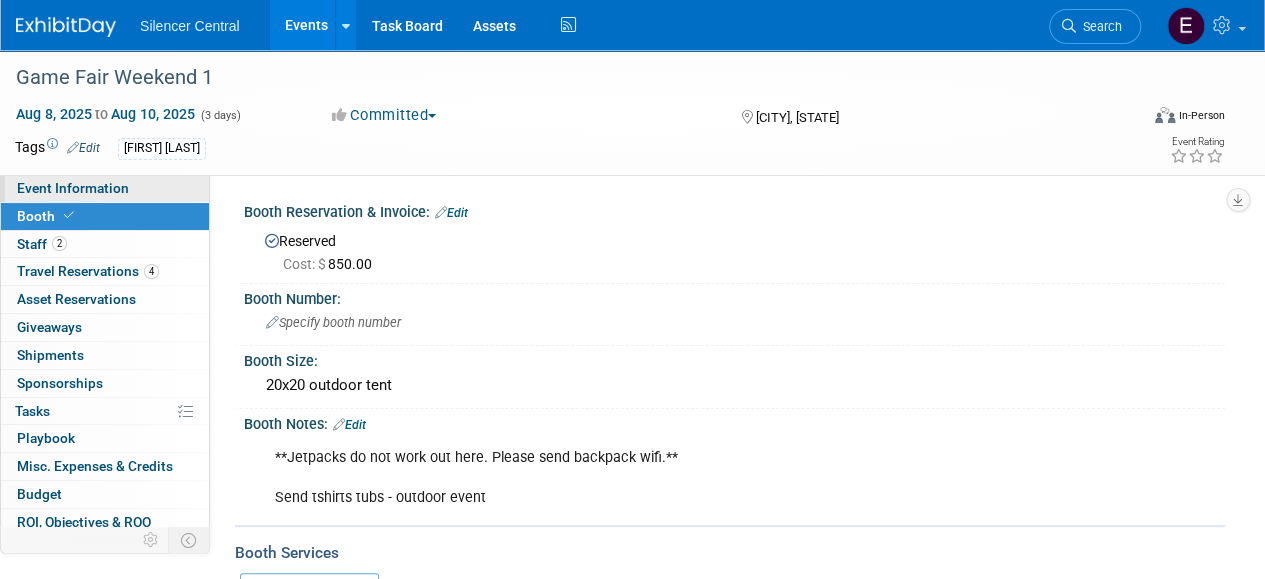 click on "Event Information" at bounding box center (73, 188) 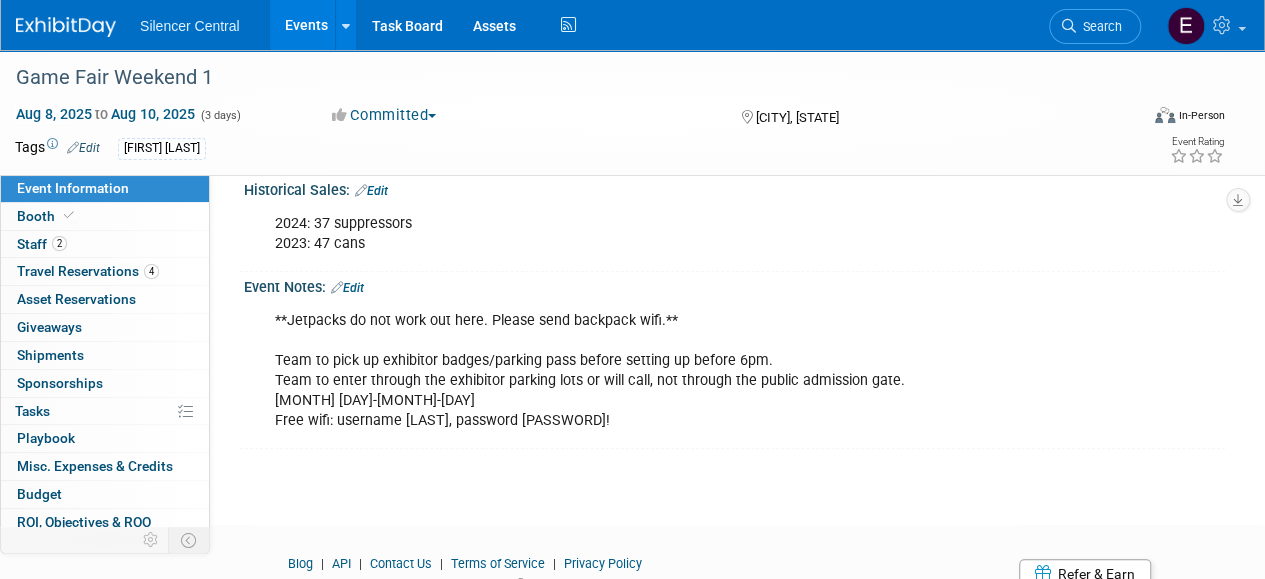 scroll, scrollTop: 572, scrollLeft: 0, axis: vertical 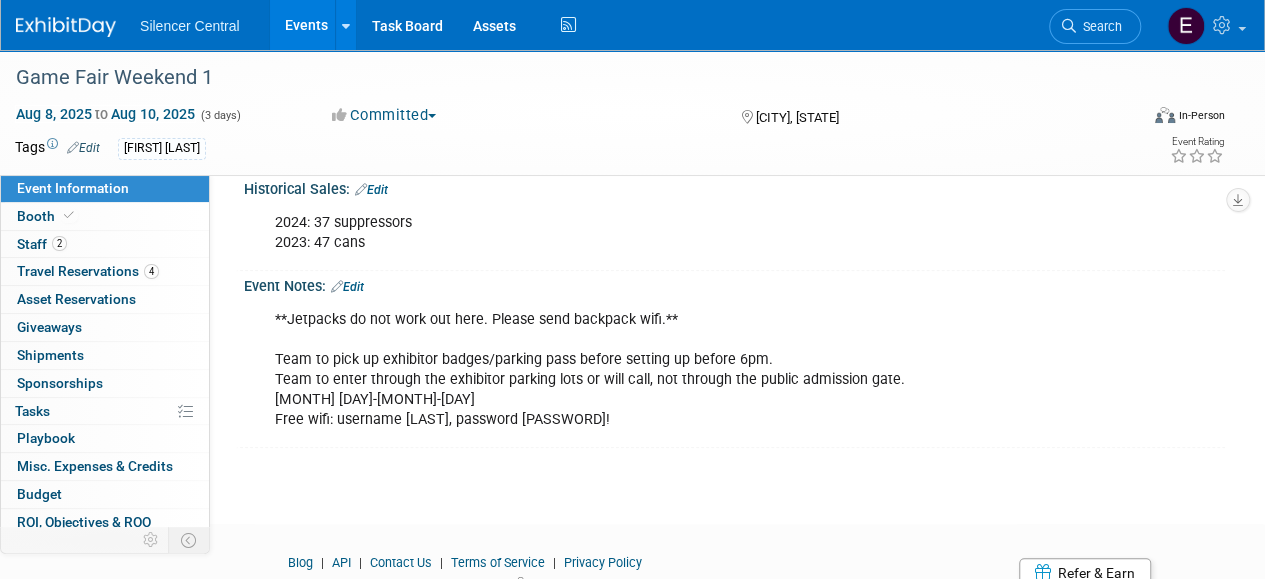 click at bounding box center (66, 27) 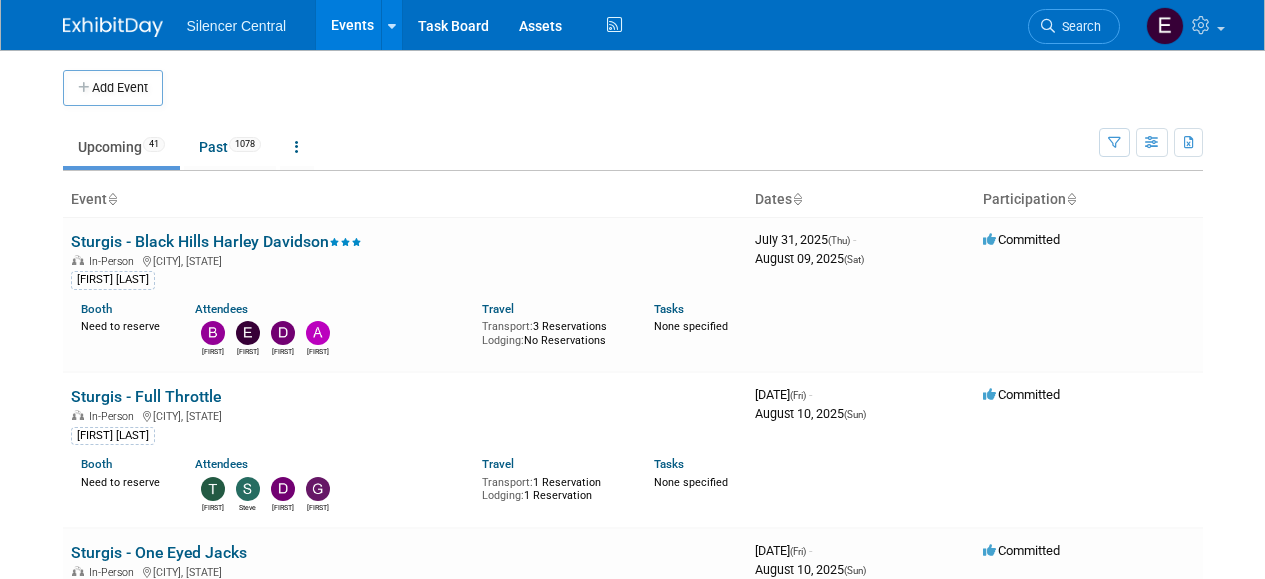 scroll, scrollTop: 0, scrollLeft: 0, axis: both 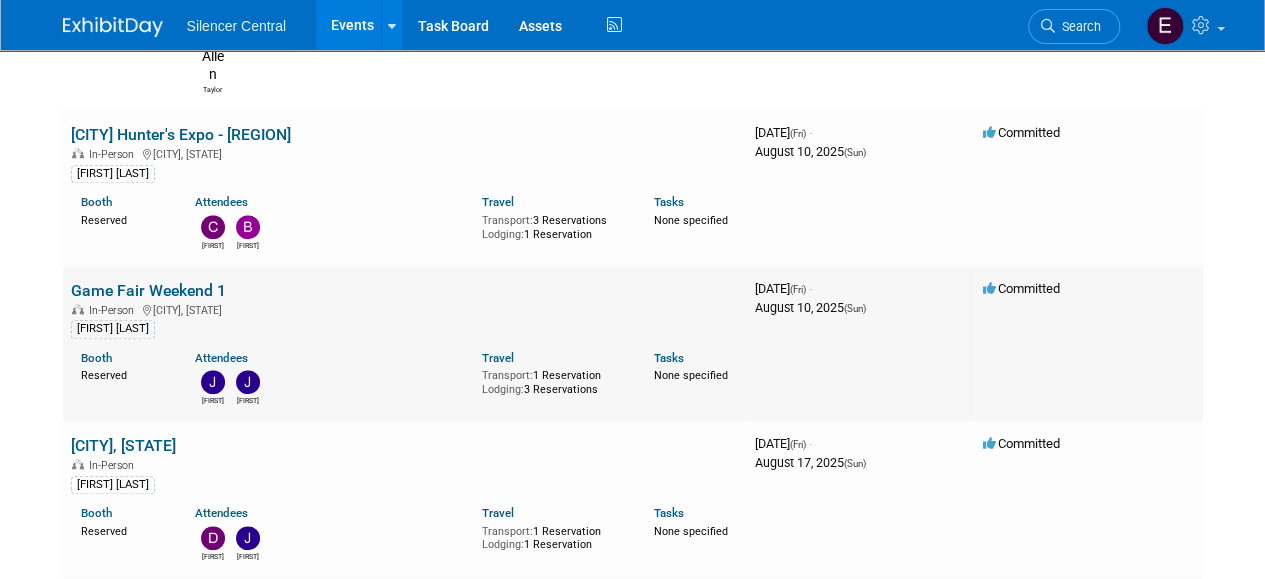 click on "Game Fair Weekend 1" at bounding box center [148, 290] 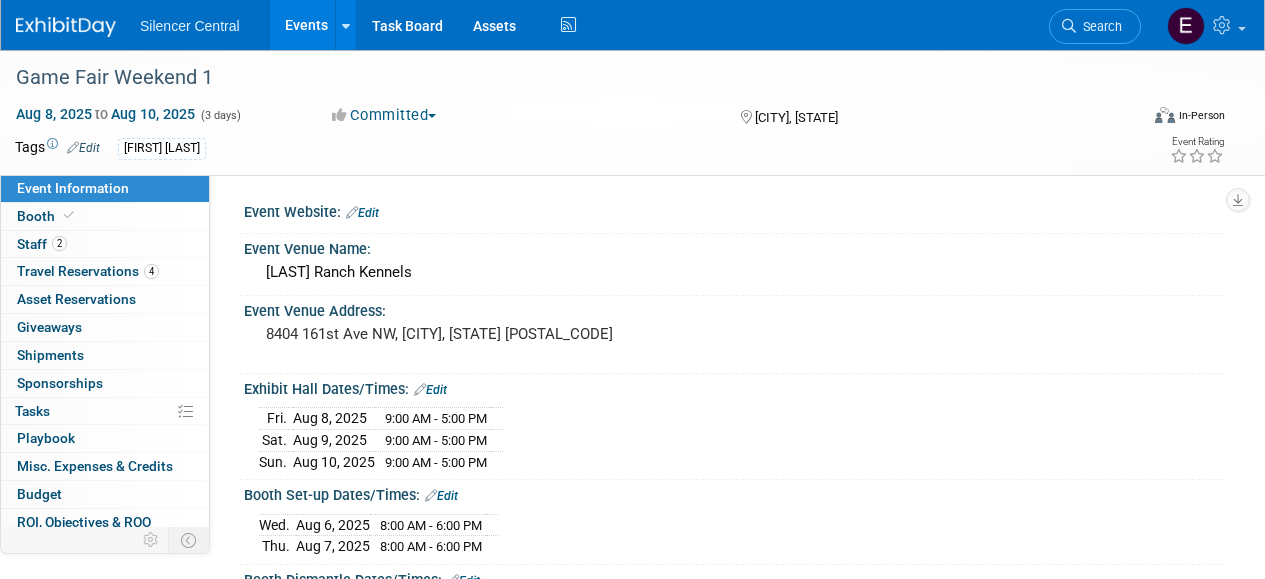 scroll, scrollTop: 0, scrollLeft: 0, axis: both 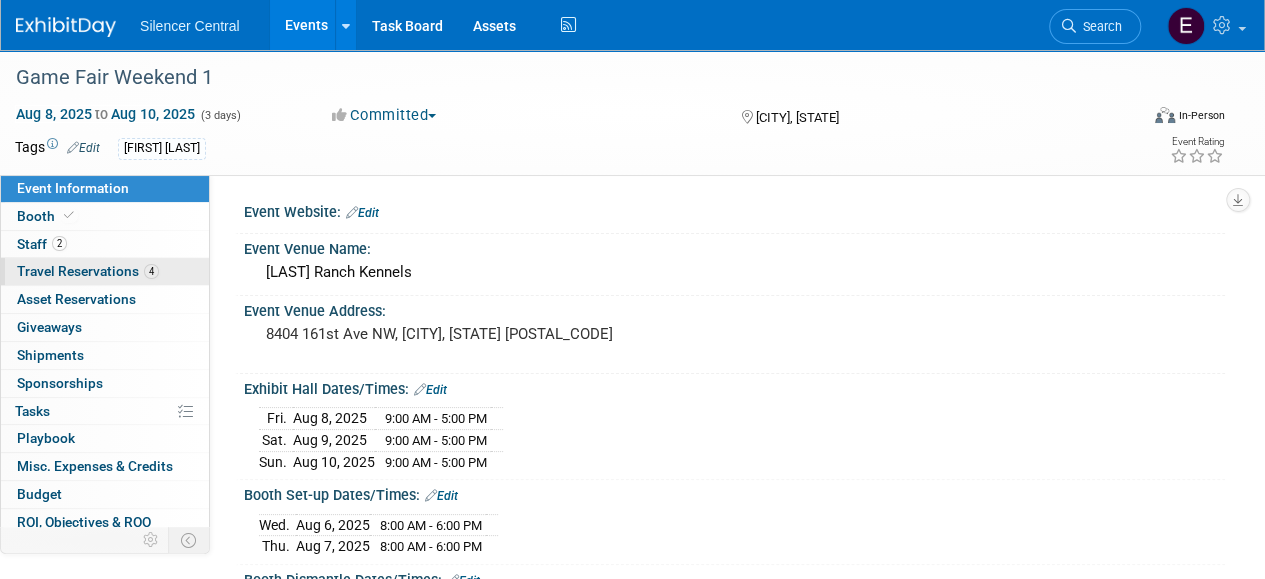 click on "4
Travel Reservations 4" at bounding box center [105, 271] 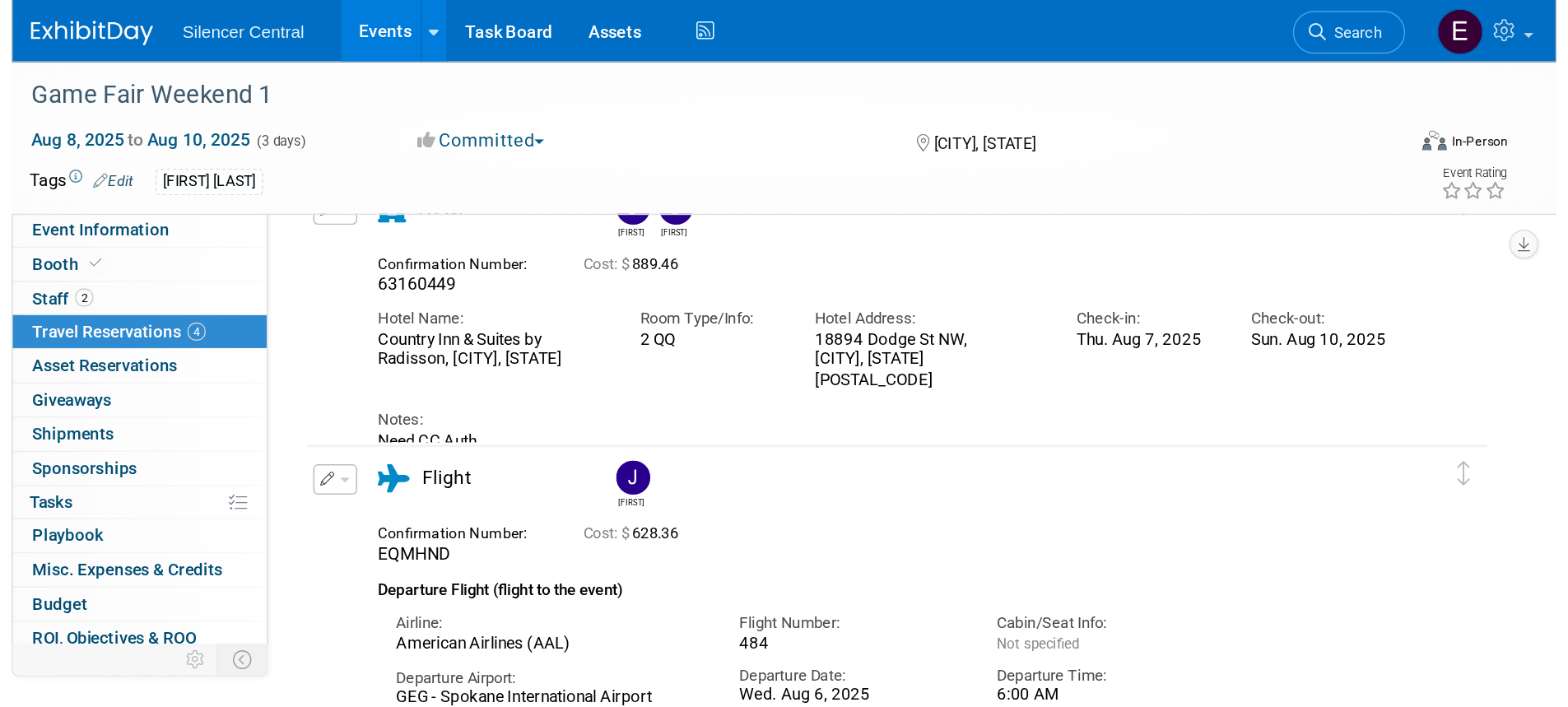 scroll, scrollTop: 347, scrollLeft: 0, axis: vertical 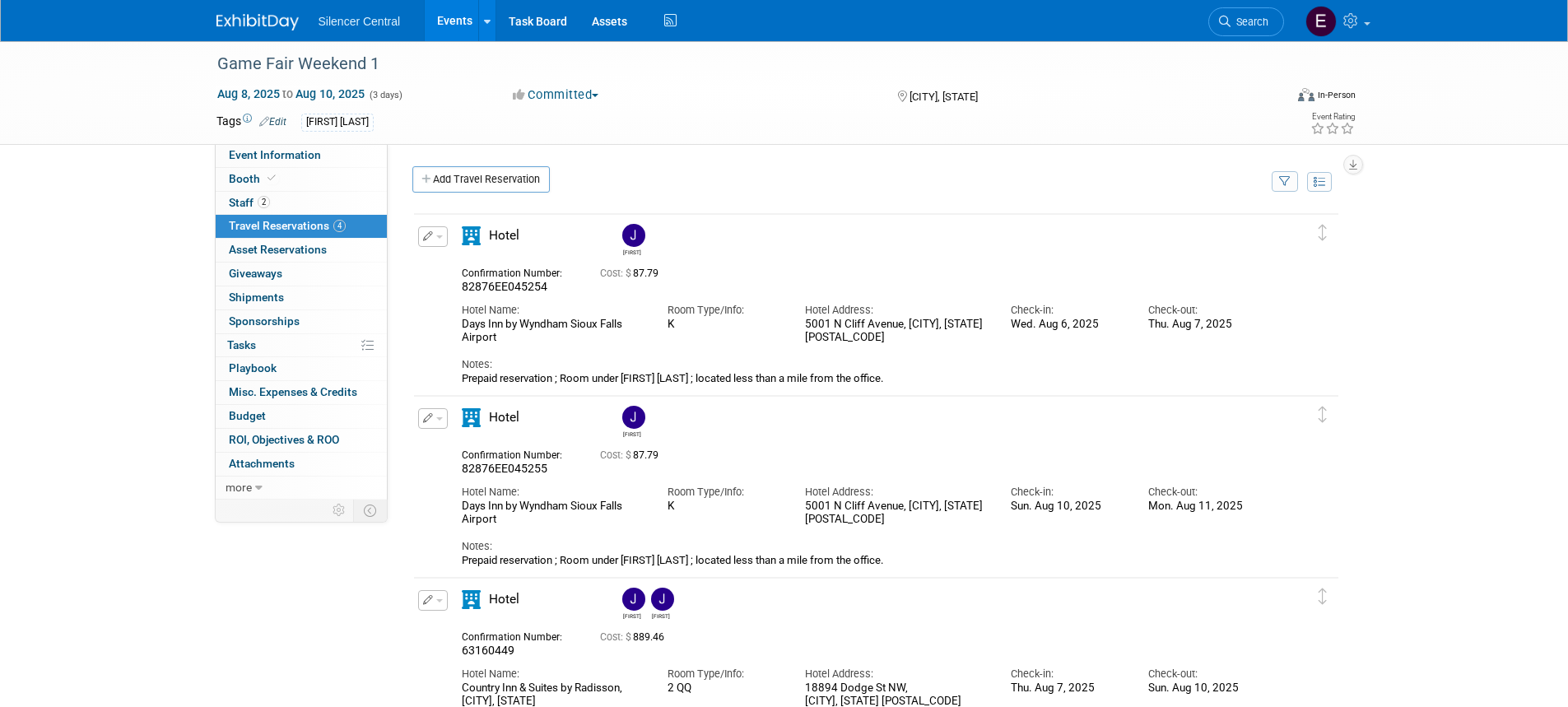 click at bounding box center [268, 14] 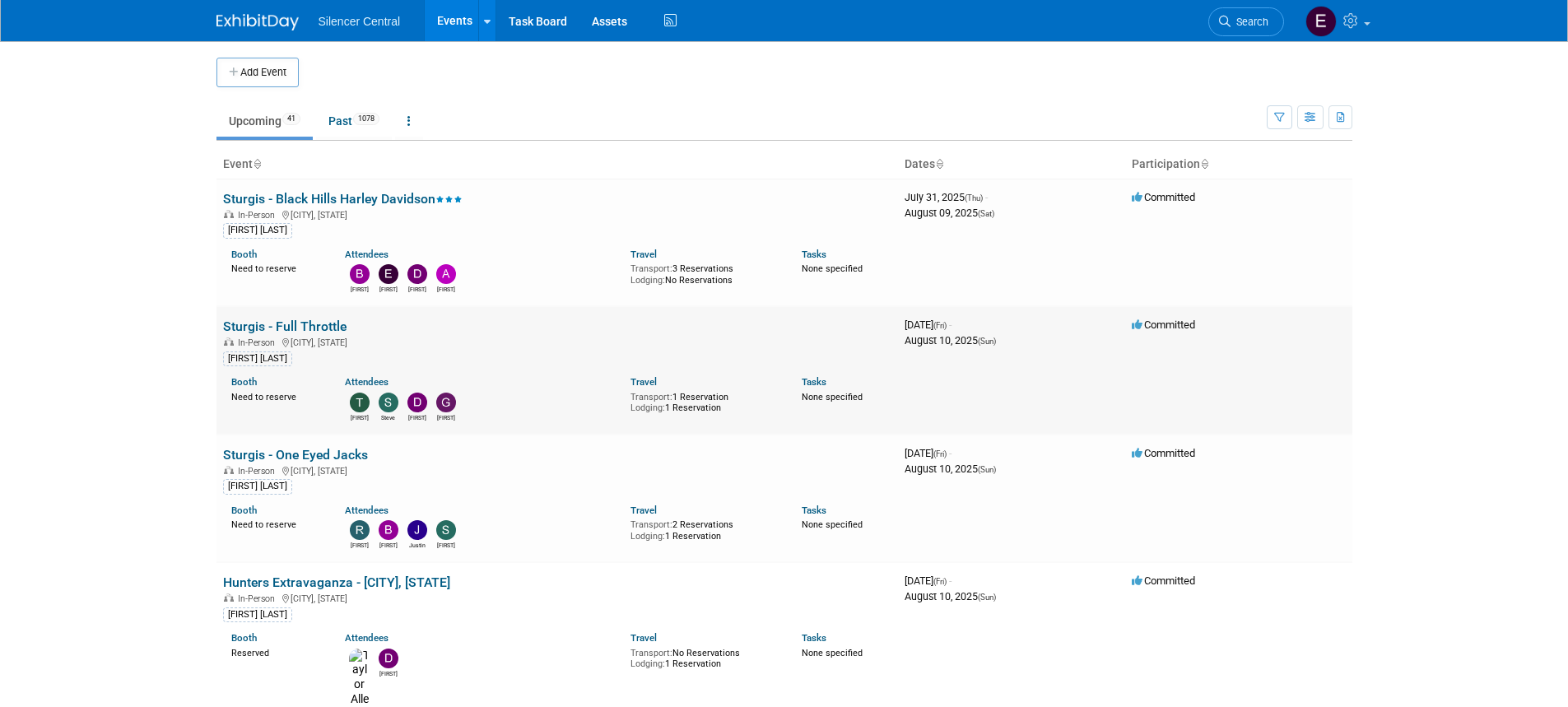 scroll, scrollTop: 0, scrollLeft: 0, axis: both 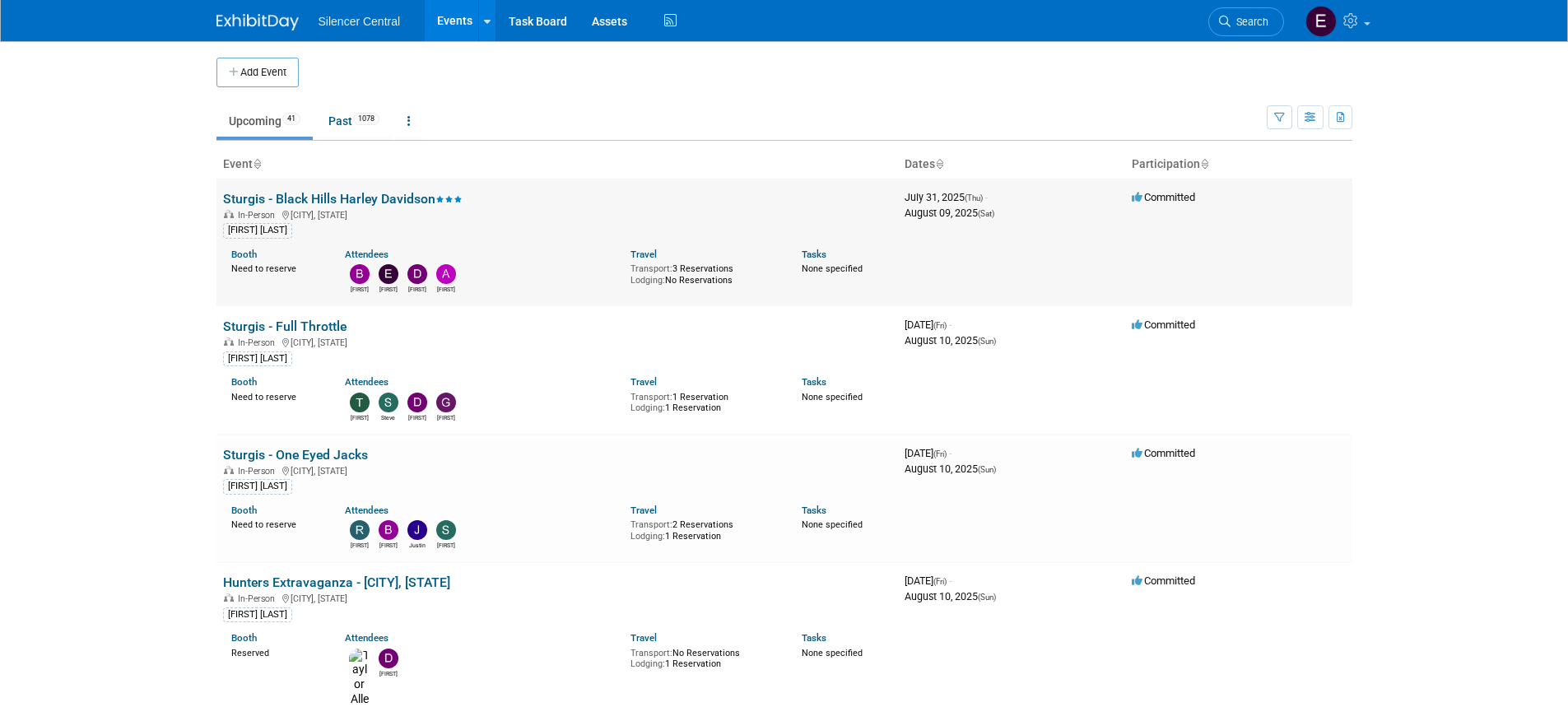 click on "Sturgis - Black Hills Harley Davidson
In-Person
Rapid City, [STATE]
[FIRST] [LAST]
Booth
Need to reserve
Attendees
[FIRST]
[FIRST]
[FIRST]
[FIRST]
Travel
Transport:  3 Reservations
Lodging:  No Reservations
Tasks
None specified" at bounding box center [557, 242] 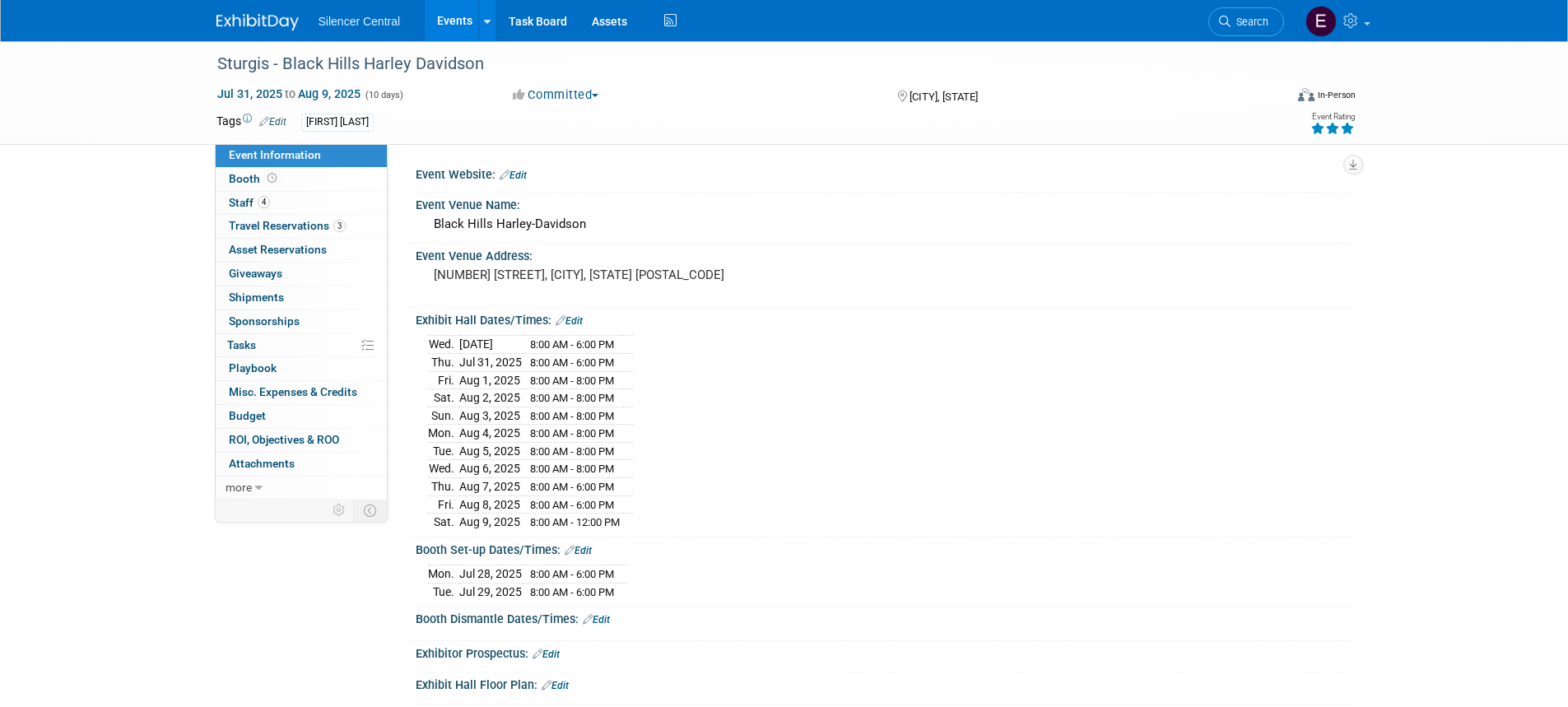 scroll, scrollTop: 0, scrollLeft: 0, axis: both 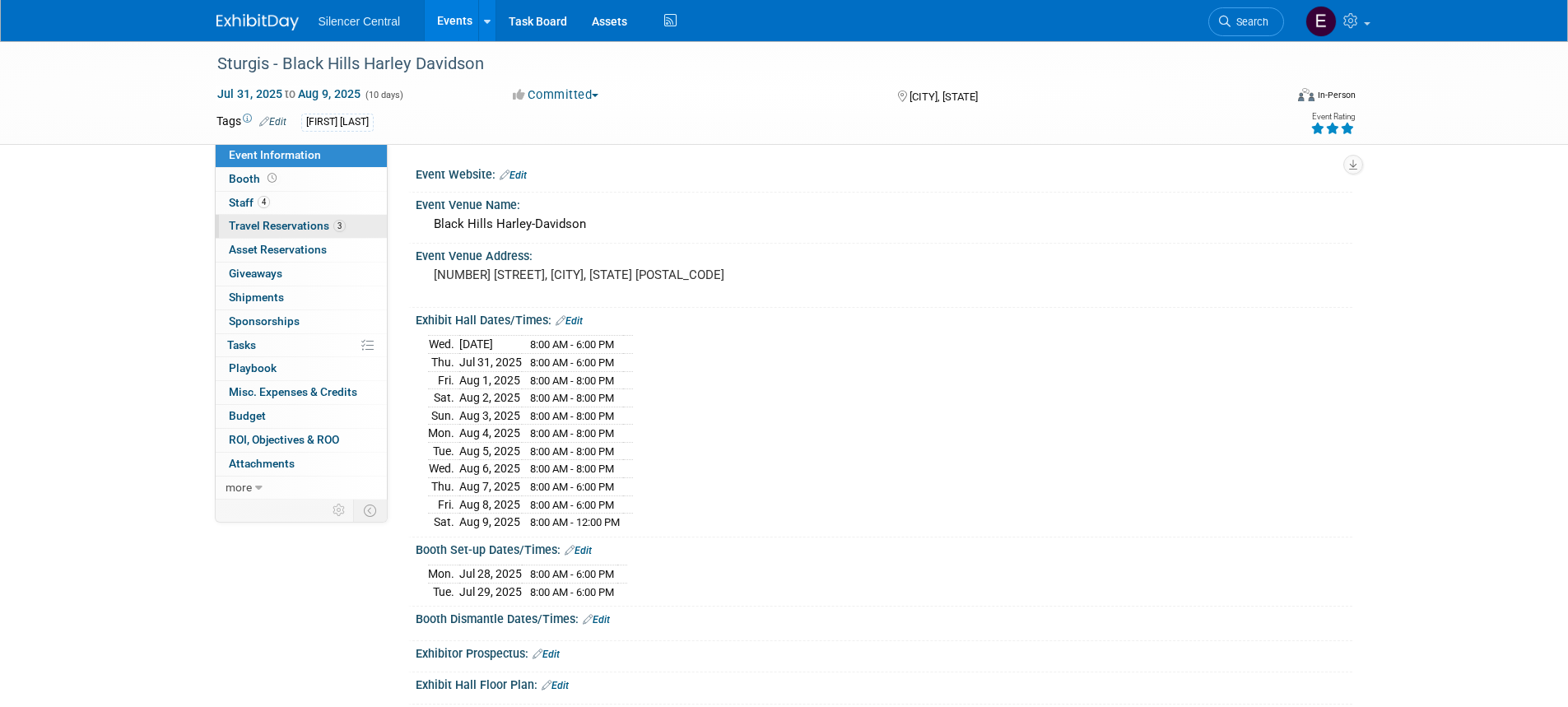 click on "Travel Reservations 3" at bounding box center [287, 226] 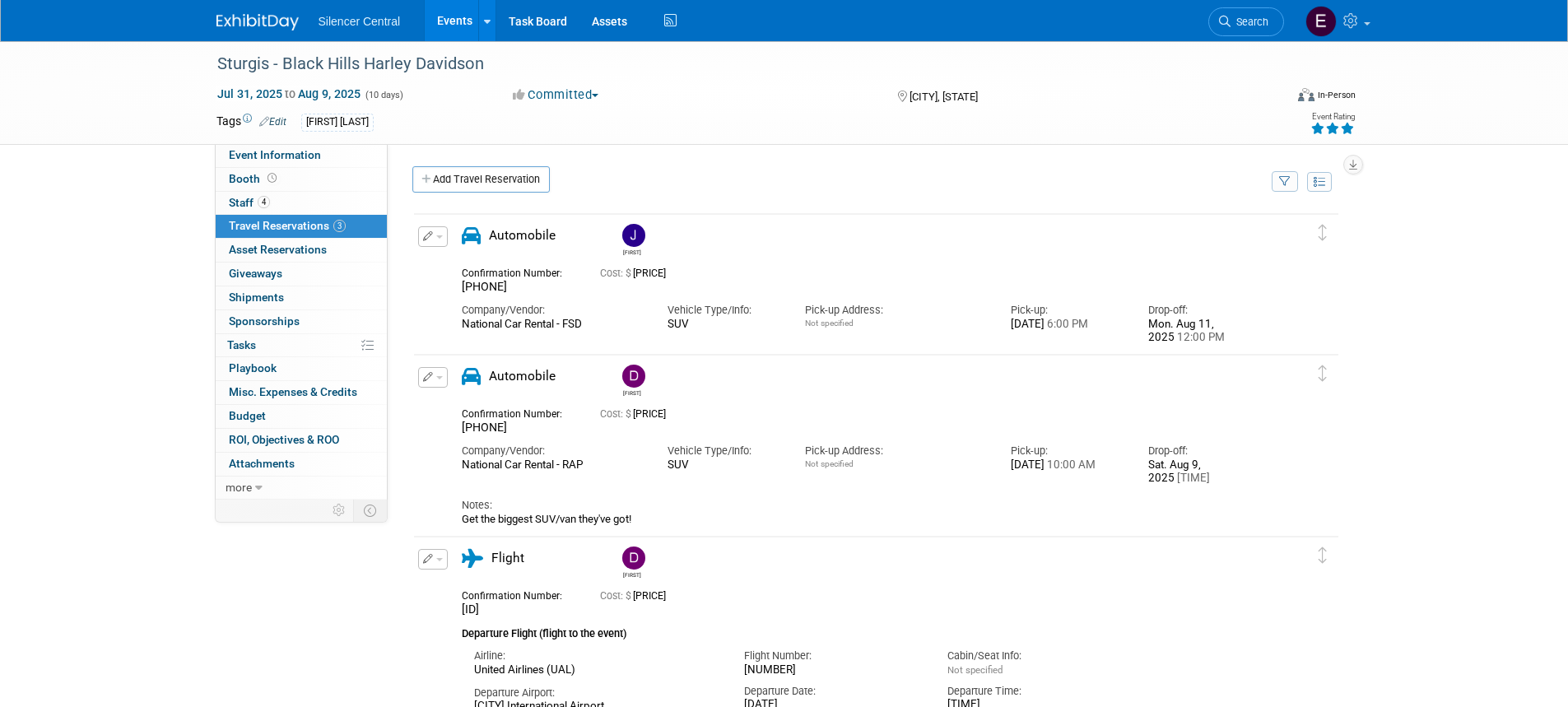 scroll, scrollTop: 82, scrollLeft: 0, axis: vertical 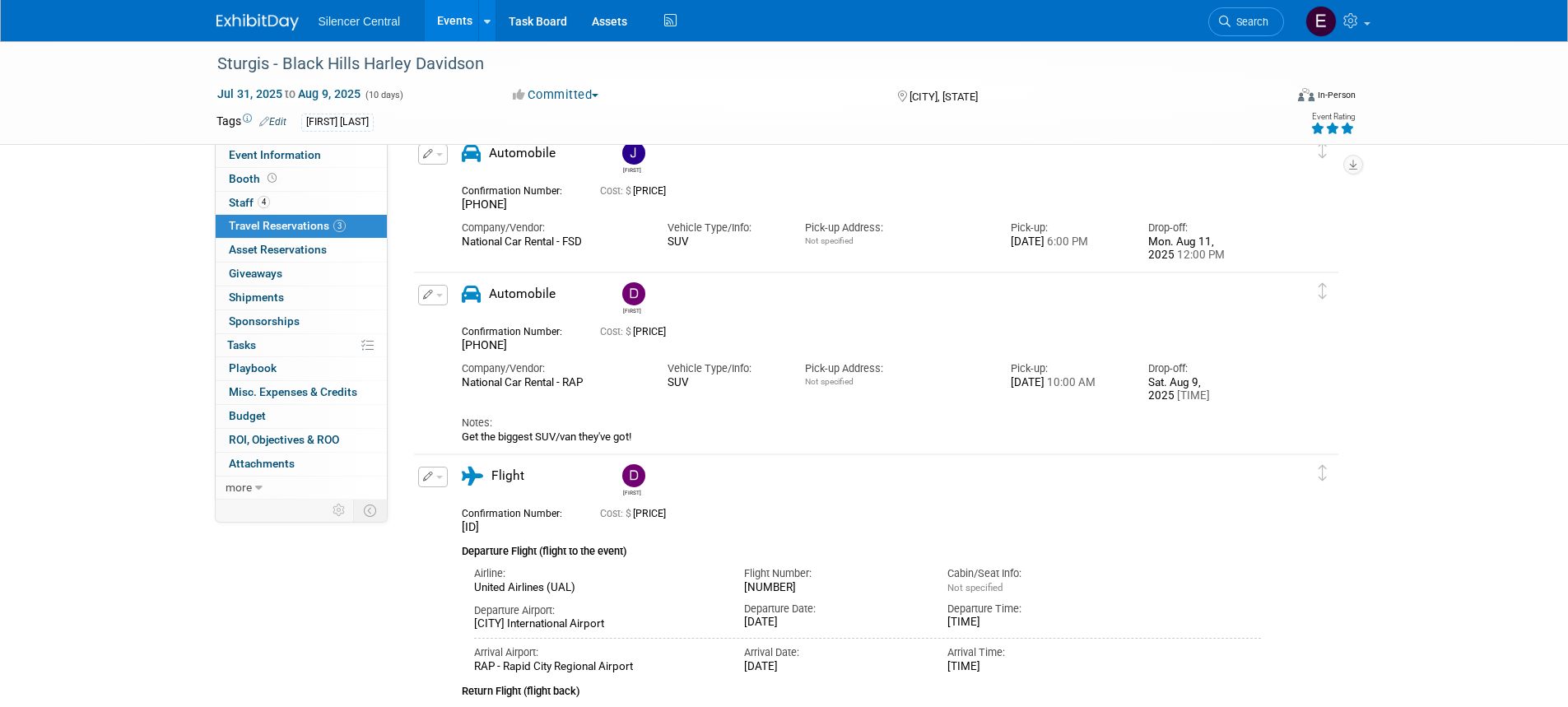click on "Notes:" at bounding box center (862, 423) 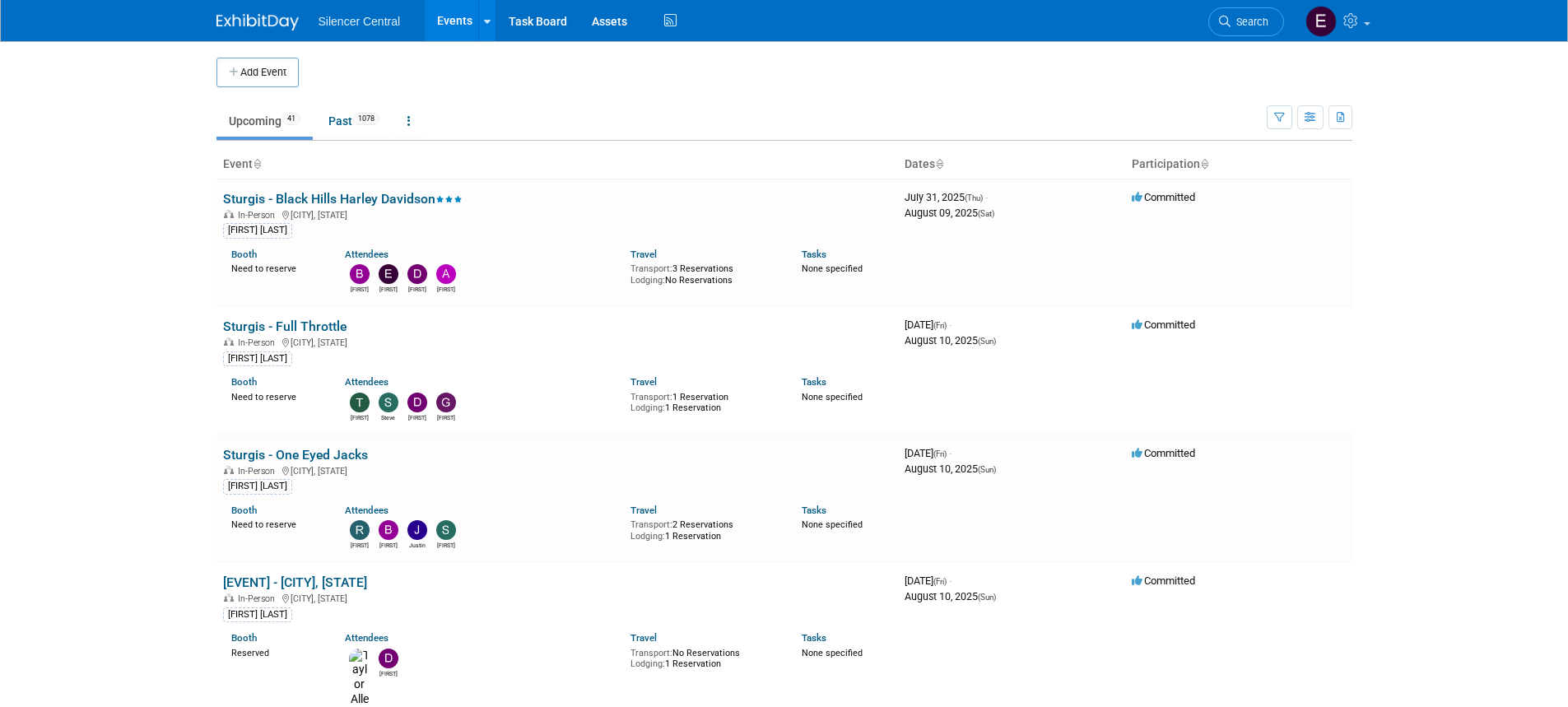 scroll, scrollTop: 0, scrollLeft: 0, axis: both 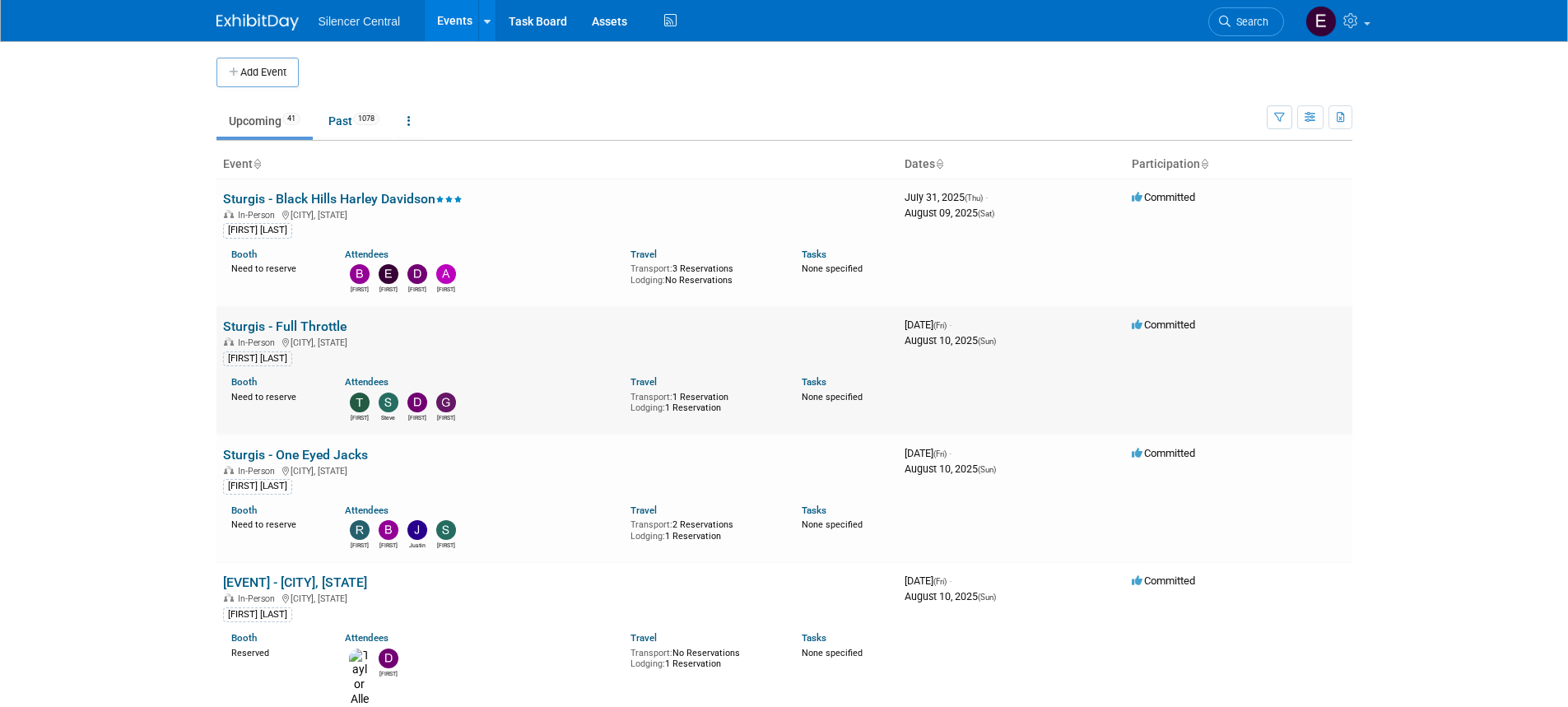 click on "Sturgis - Full Throttle" at bounding box center [285, 326] 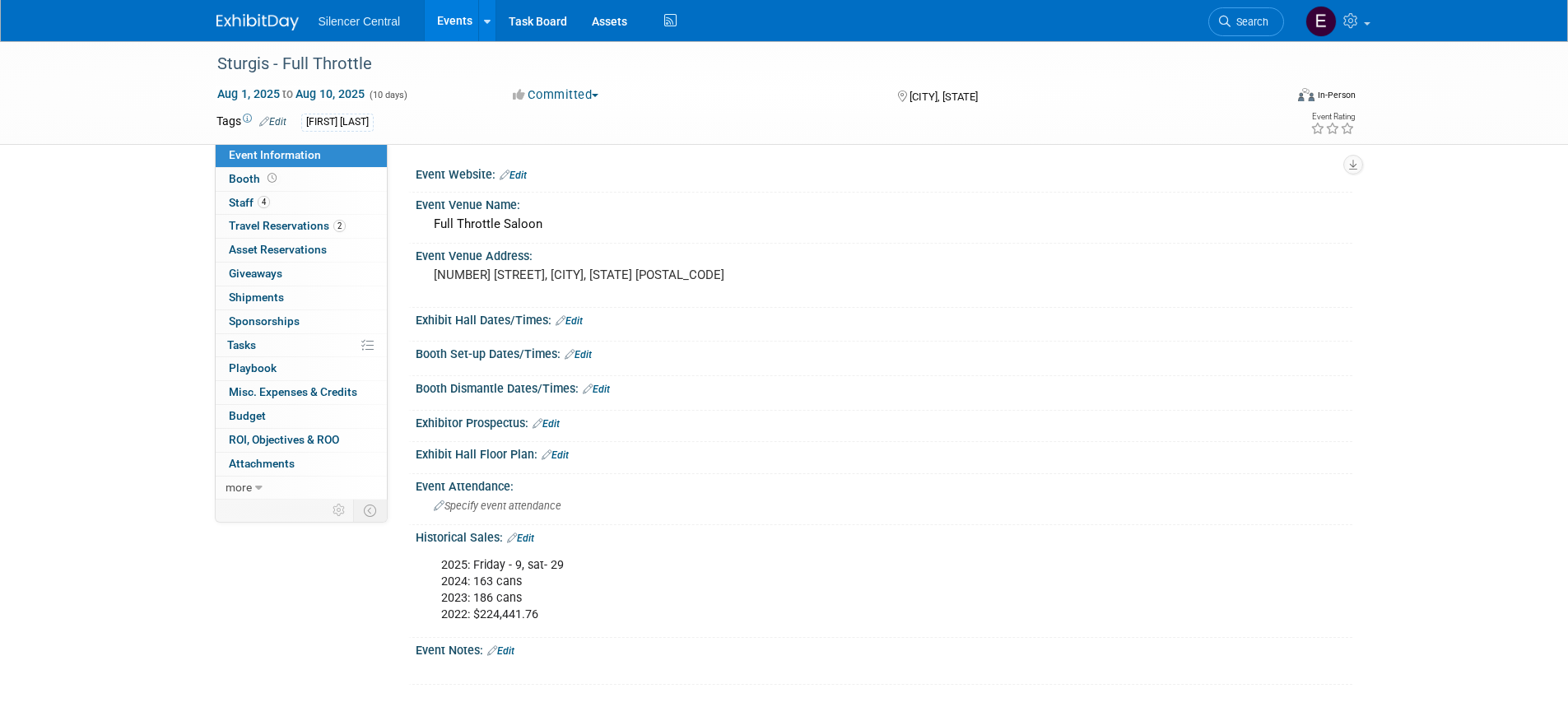 scroll, scrollTop: 0, scrollLeft: 0, axis: both 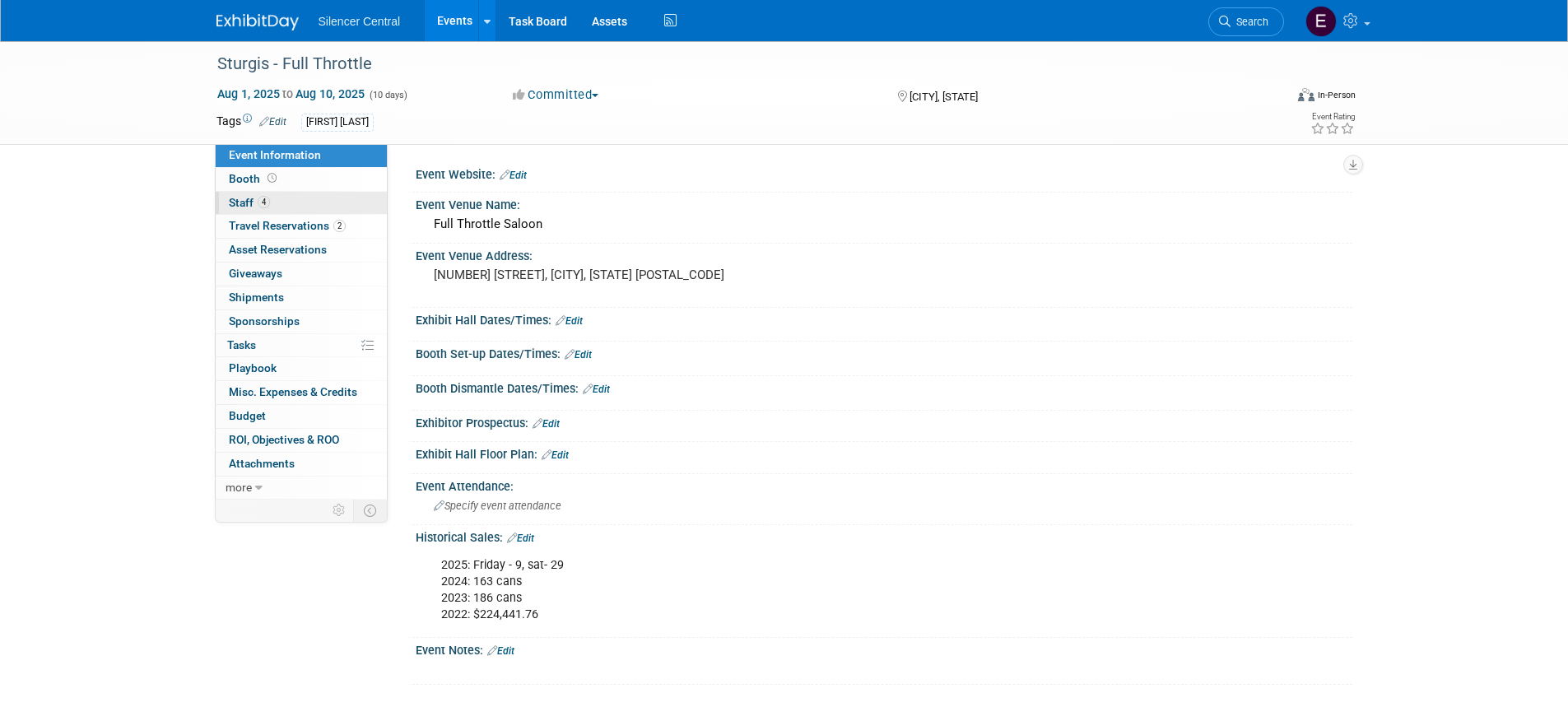 click on "4
Staff 4" at bounding box center [301, 203] 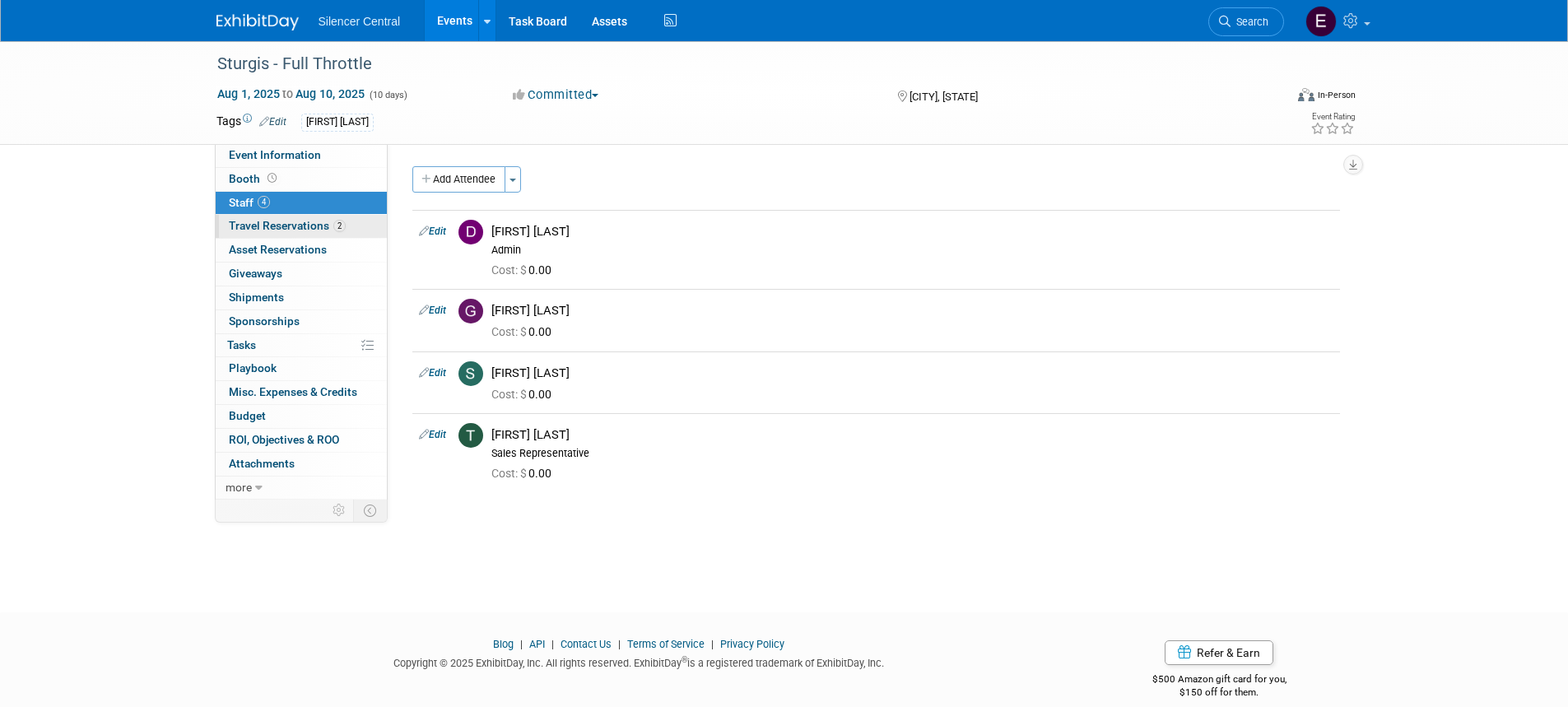 click on "2
Travel Reservations 2" at bounding box center [301, 226] 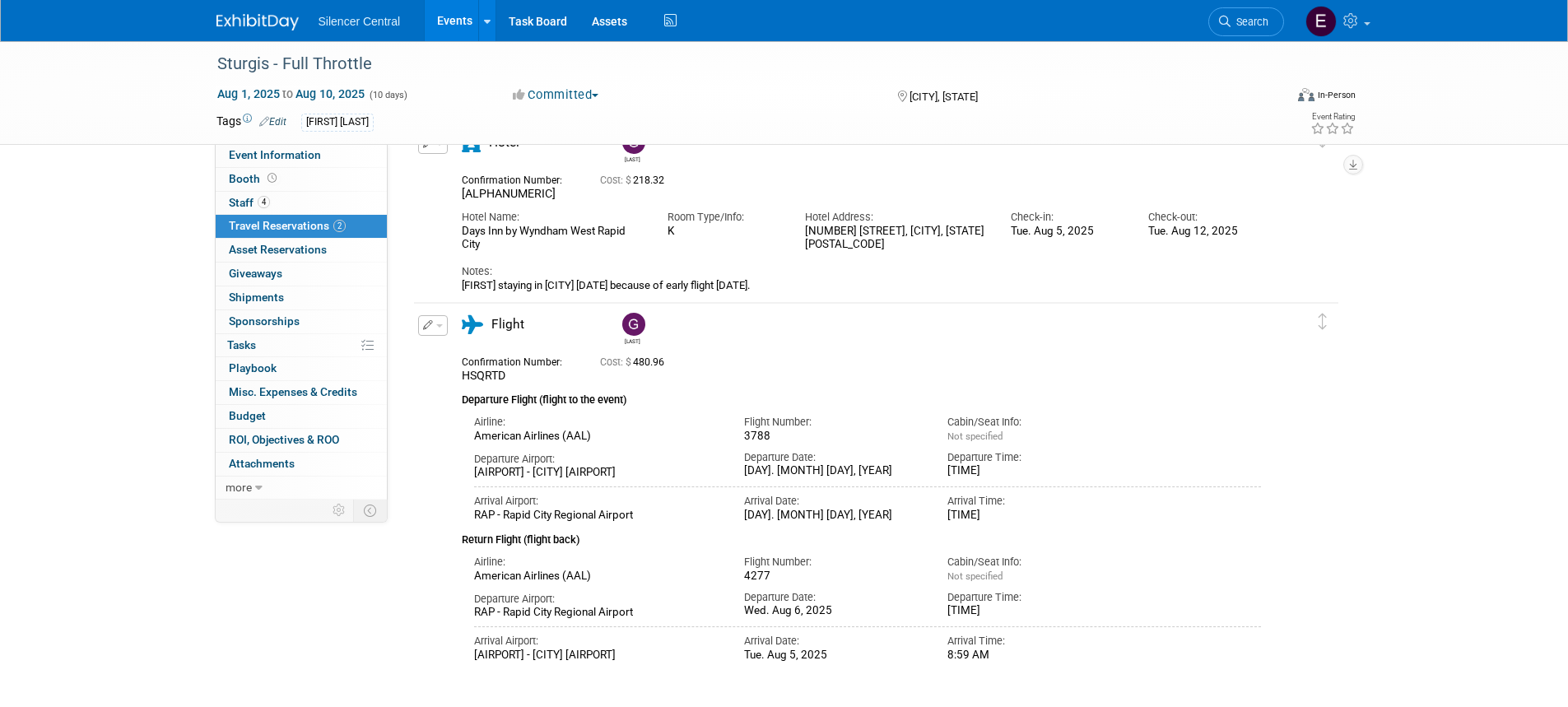 scroll, scrollTop: 0, scrollLeft: 0, axis: both 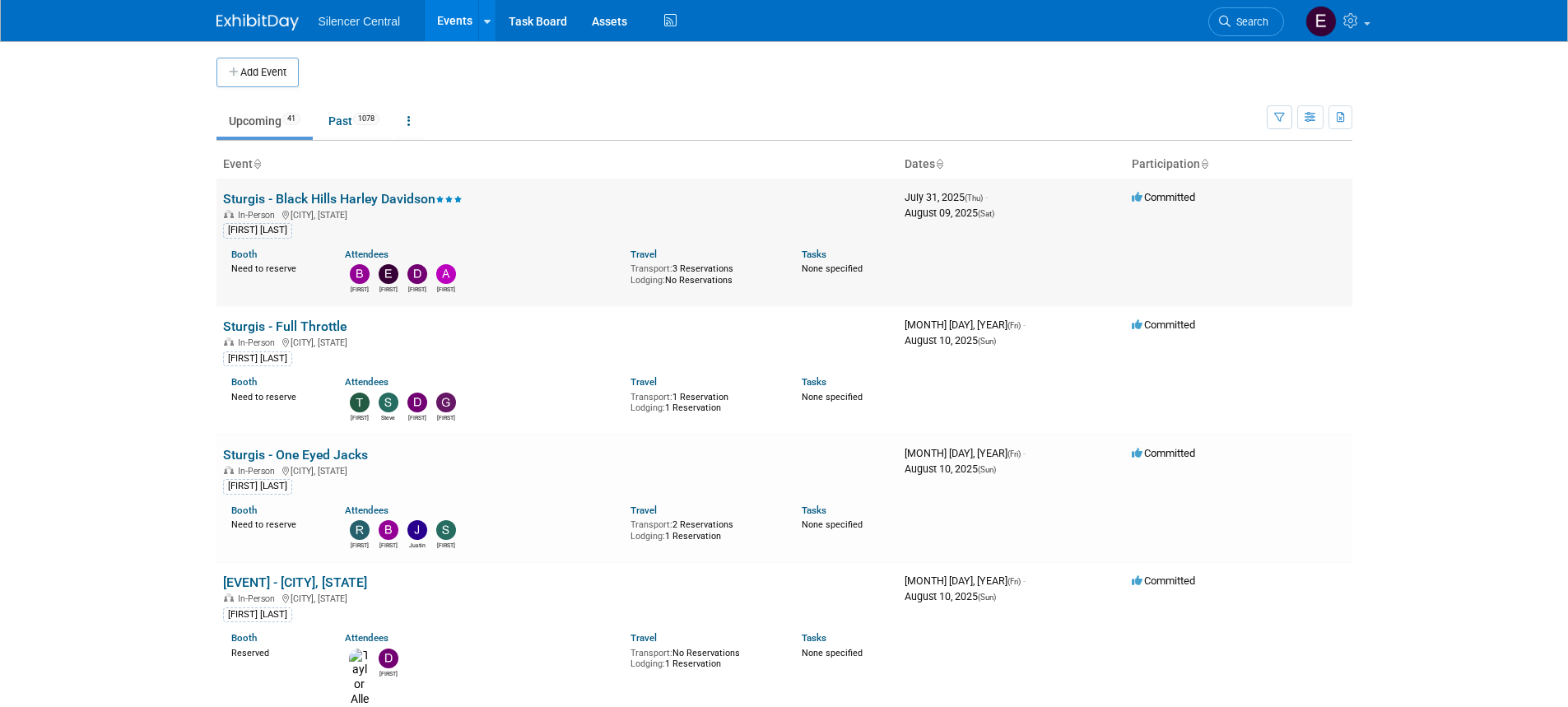 click on "Sturgis - Black Hills Harley Davidson" at bounding box center [342, 198] 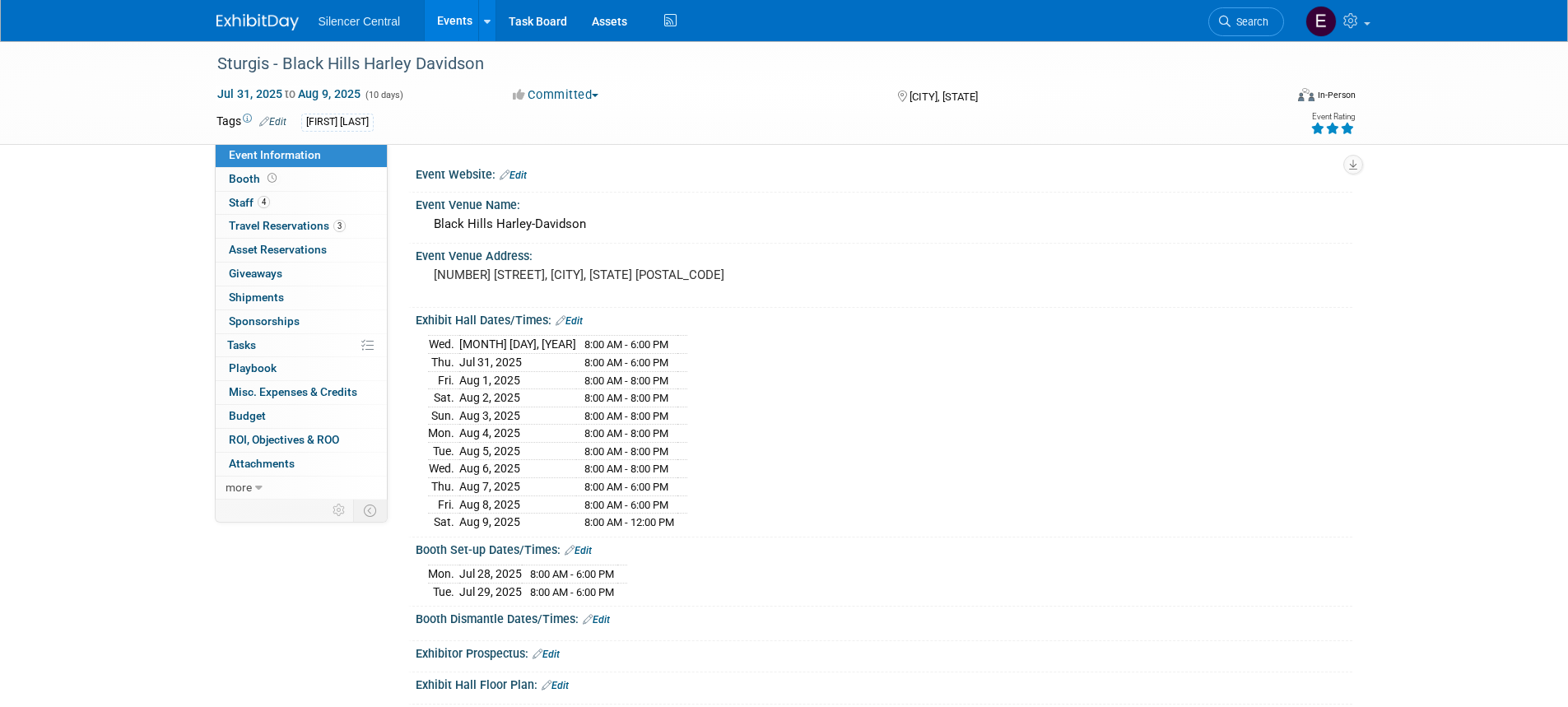 scroll, scrollTop: 0, scrollLeft: 0, axis: both 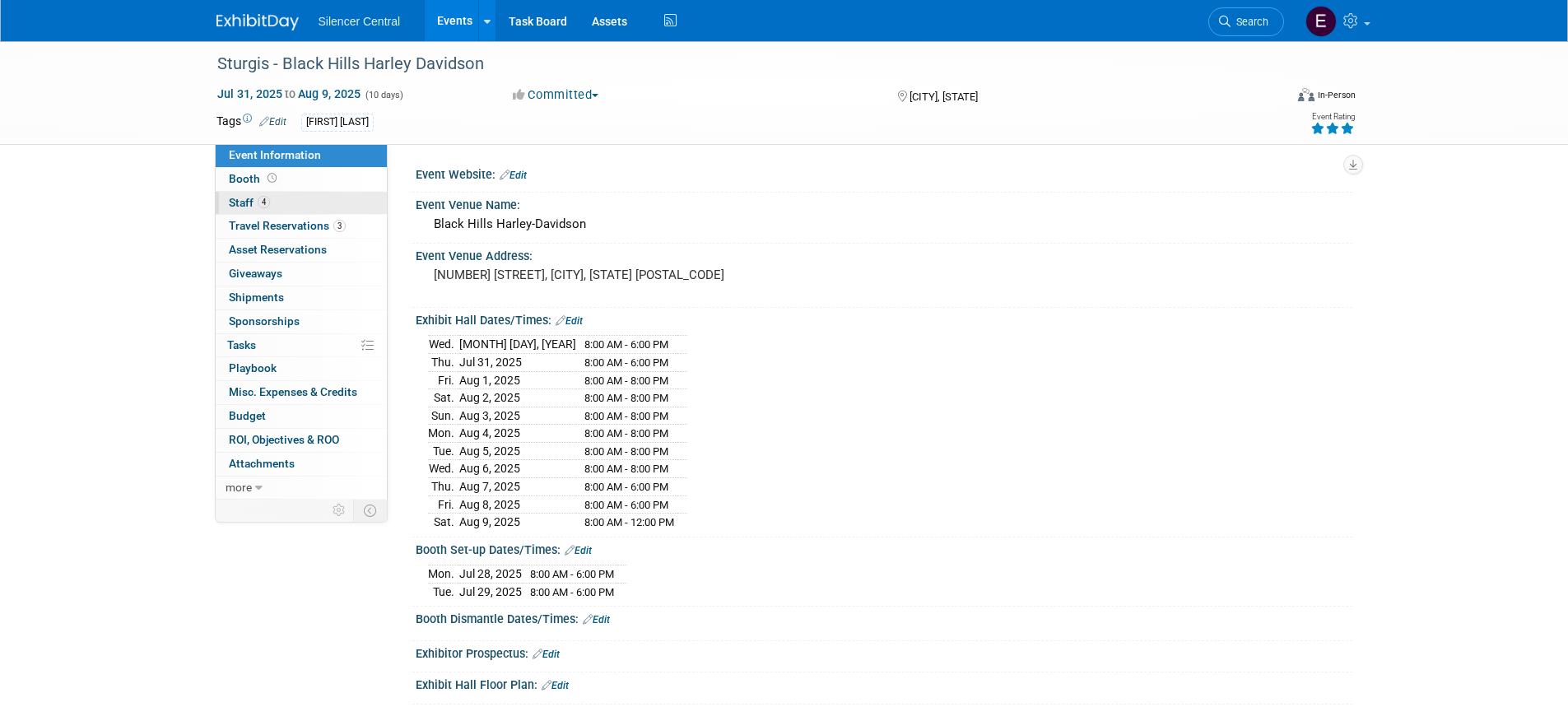 click on "4
Staff 4" at bounding box center [301, 203] 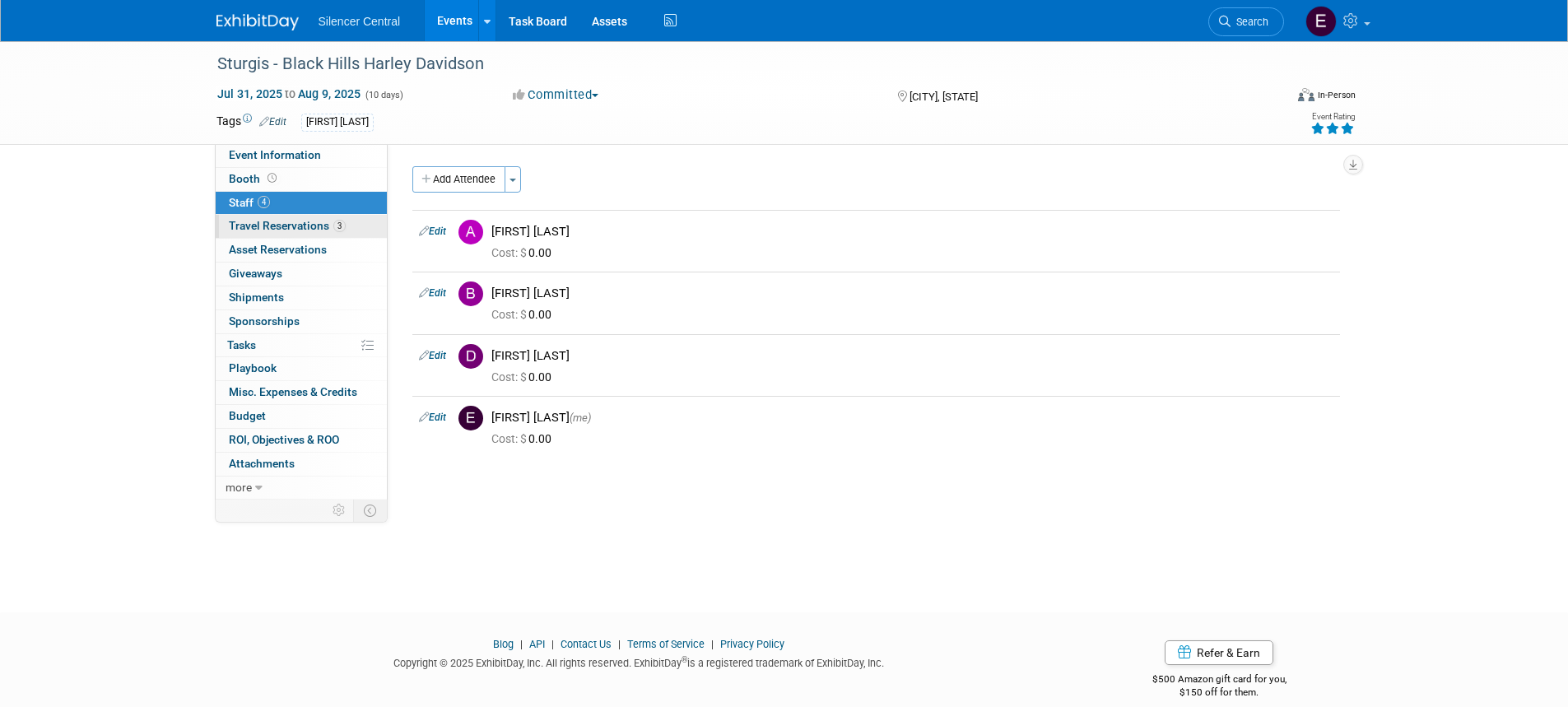 click on "Travel Reservations 3" at bounding box center (287, 226) 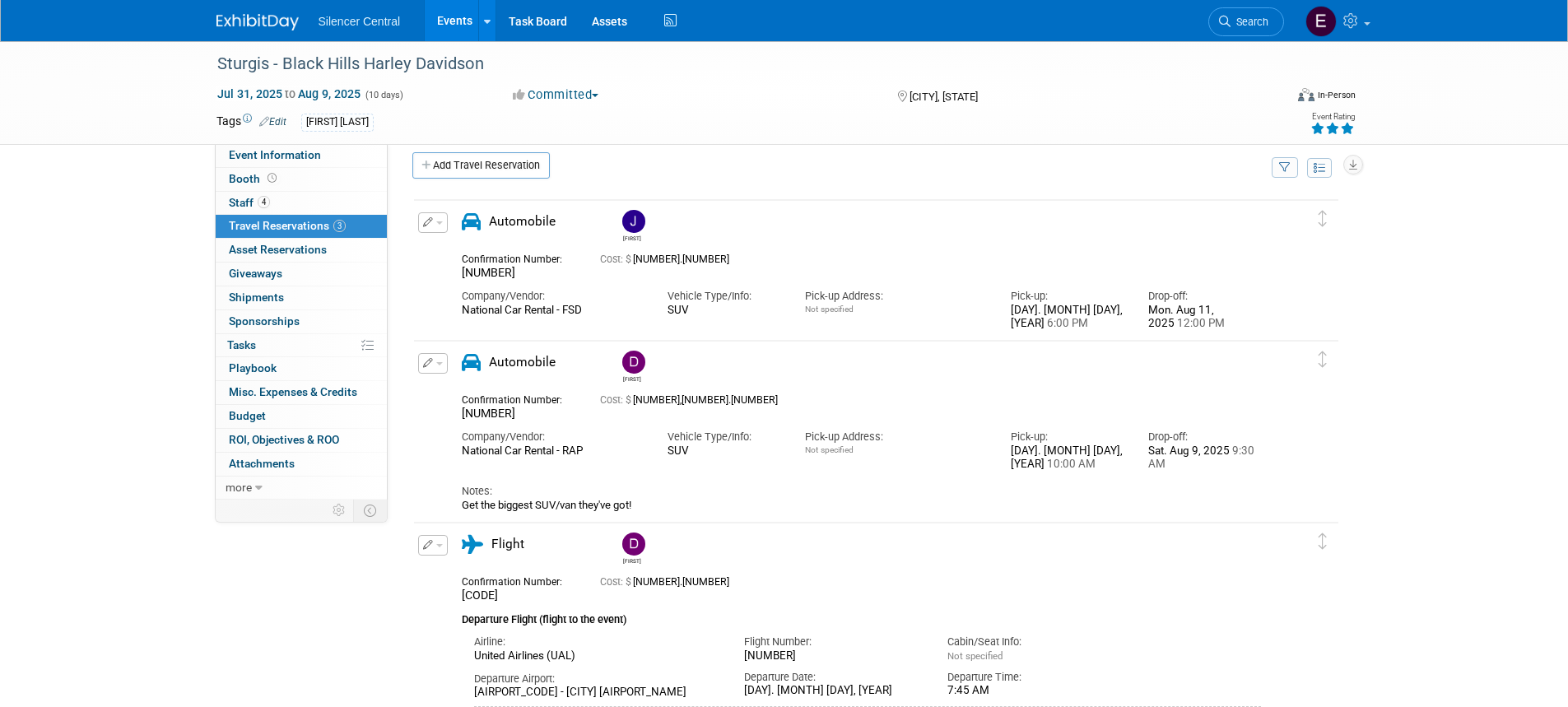 scroll, scrollTop: 0, scrollLeft: 0, axis: both 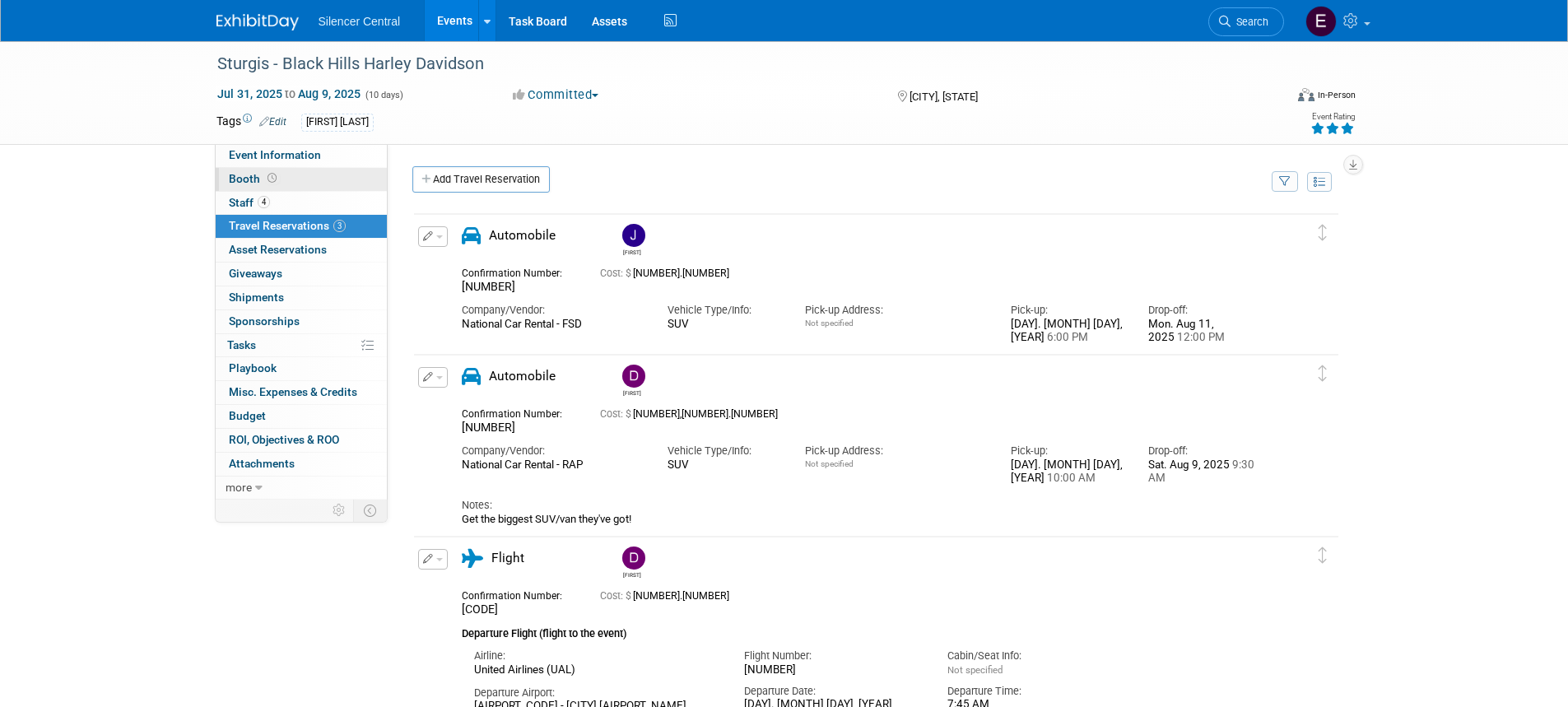 click on "Booth" at bounding box center (301, 179) 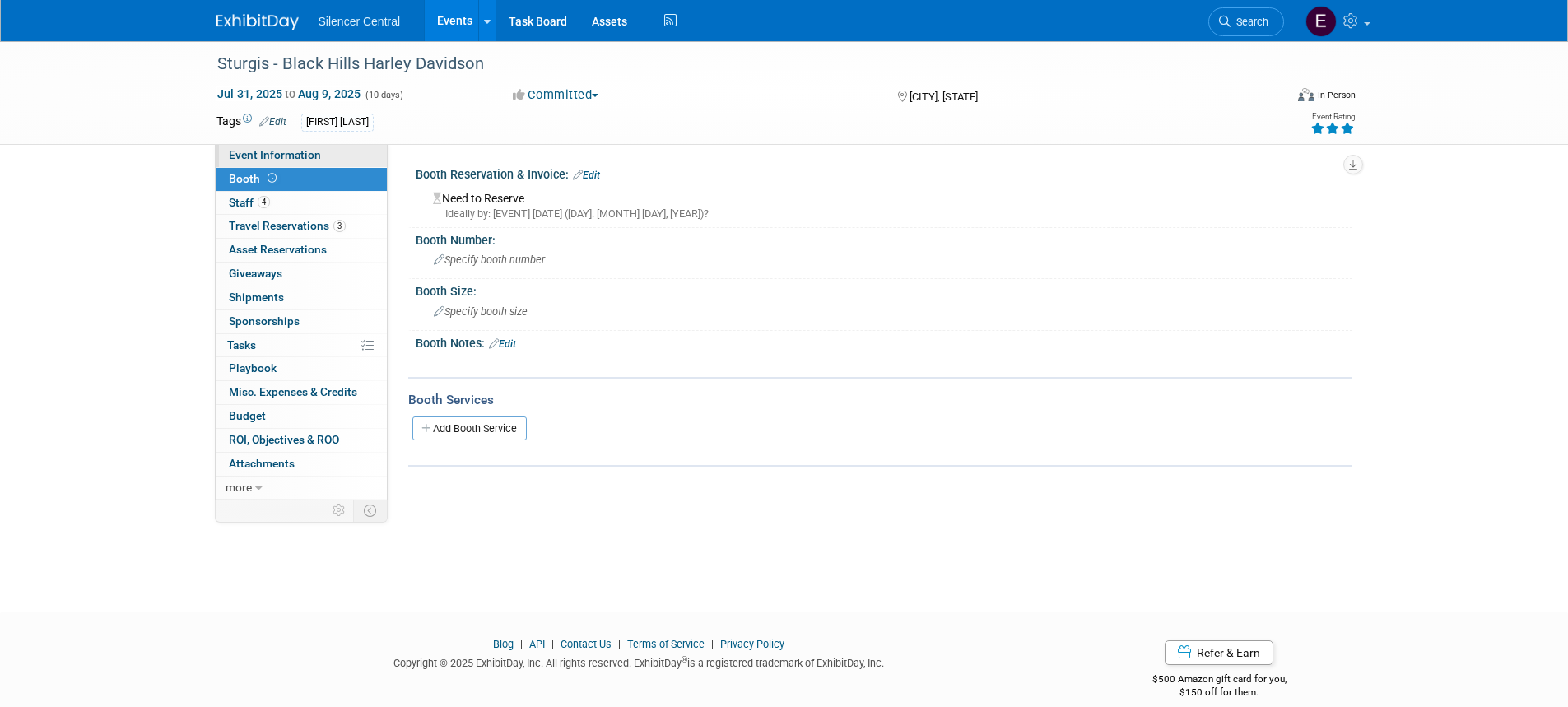 click on "Event Information" at bounding box center (301, 156) 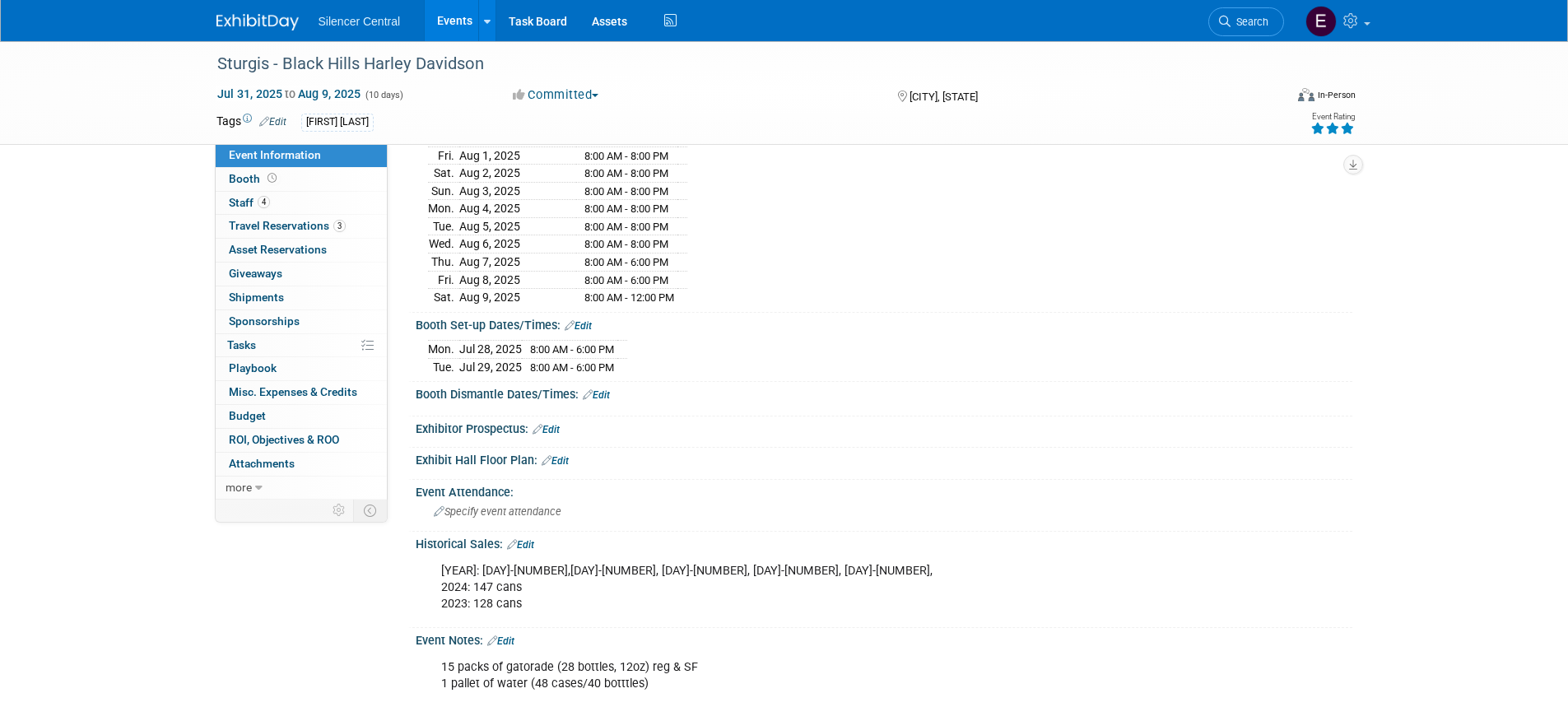 scroll, scrollTop: 412, scrollLeft: 0, axis: vertical 